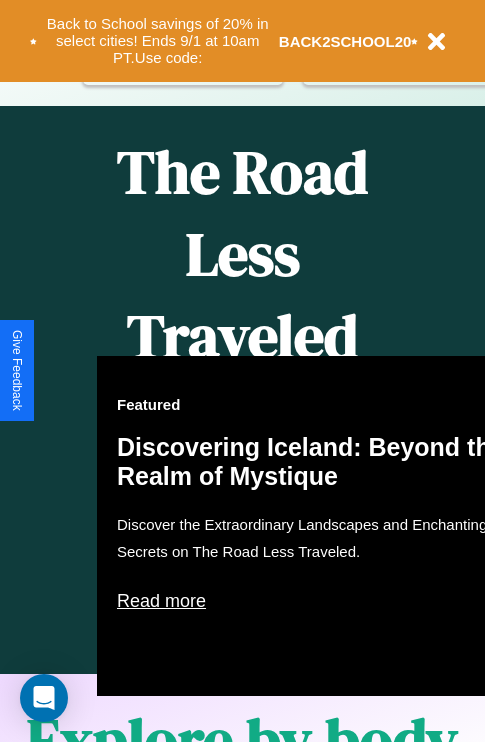 scroll, scrollTop: 0, scrollLeft: 0, axis: both 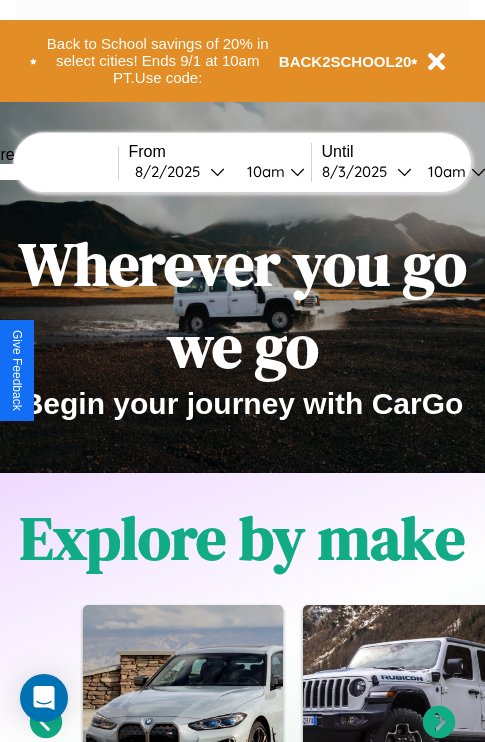 click at bounding box center (43, 172) 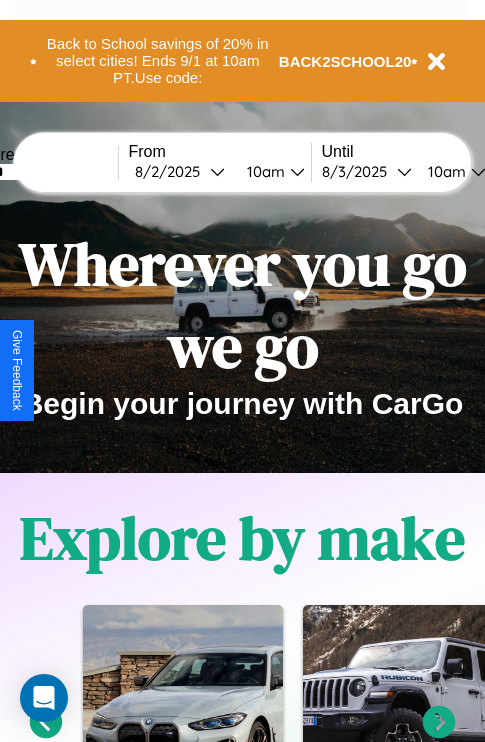 type on "******" 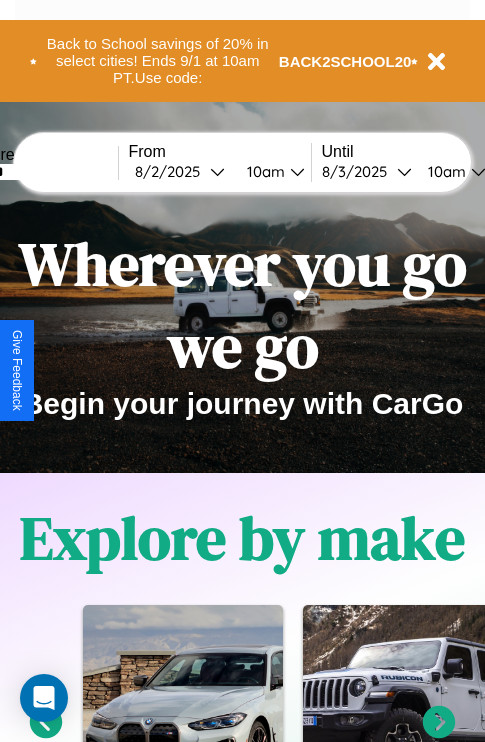 click on "8 / 2 / 2025" at bounding box center [172, 171] 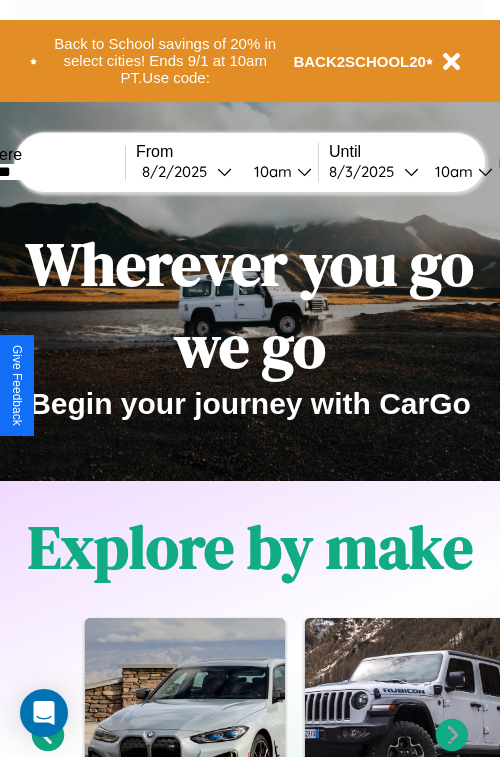 select on "*" 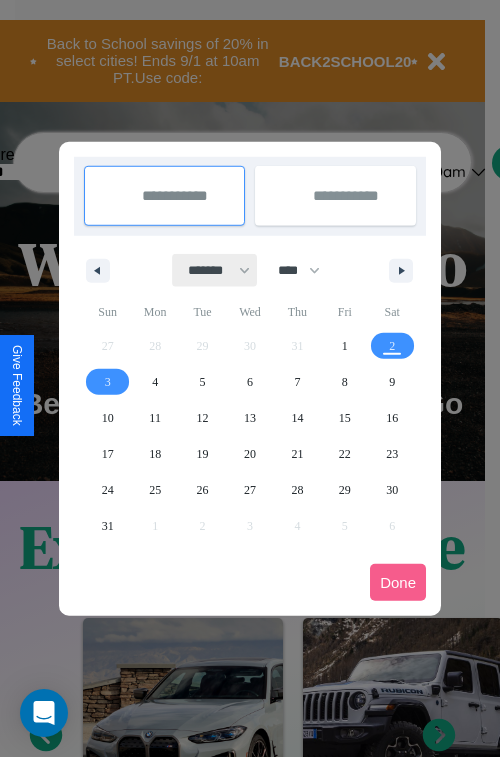 click on "******* ******** ***** ***** *** **** **** ****** ********* ******* ******** ********" at bounding box center (215, 270) 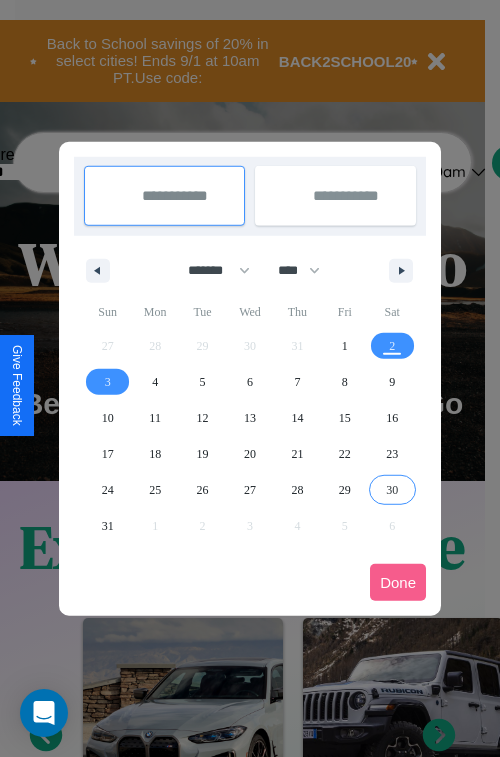click on "30" at bounding box center [392, 490] 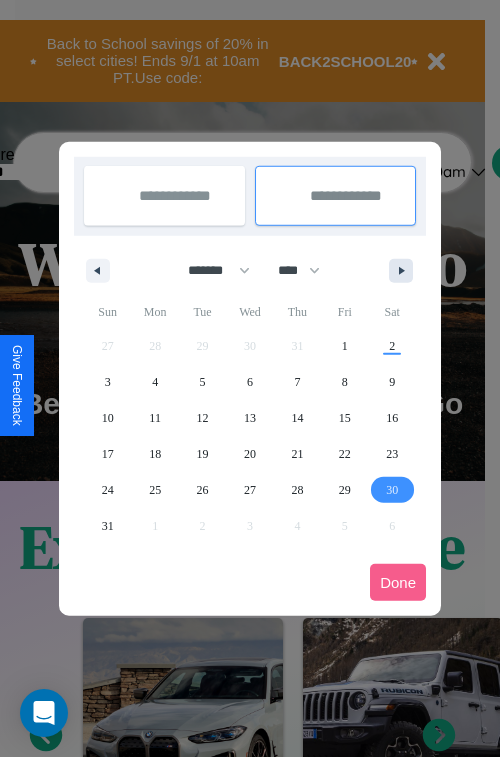 click at bounding box center (405, 271) 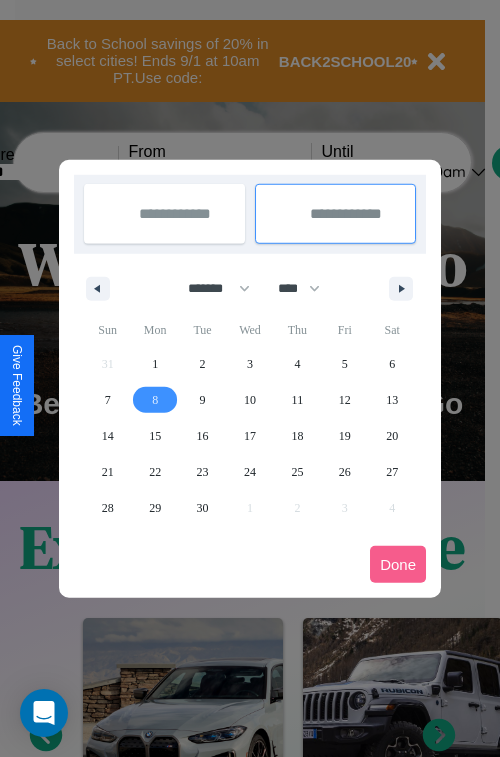 click on "8" at bounding box center (155, 400) 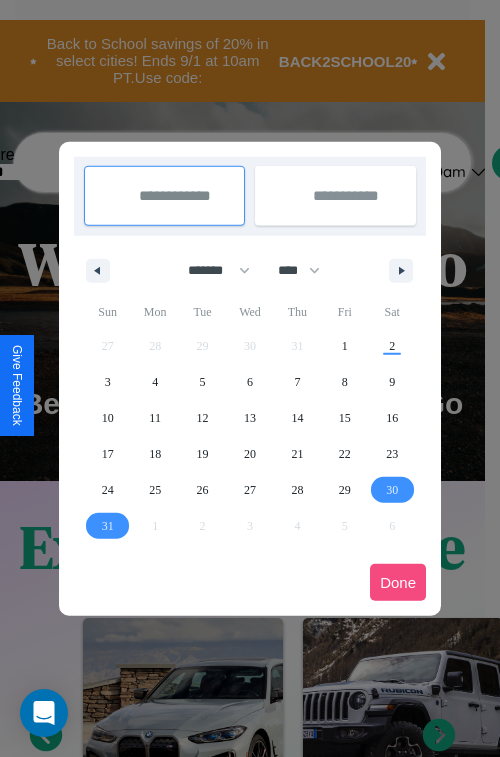click on "Done" at bounding box center (398, 582) 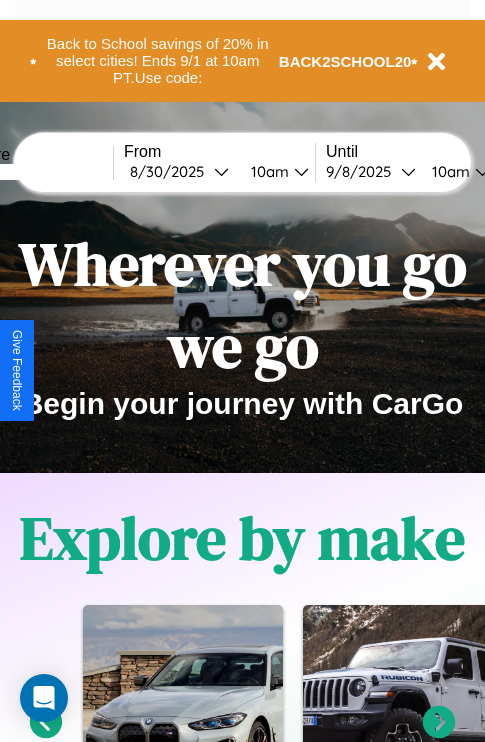click on "10am" at bounding box center [448, 171] 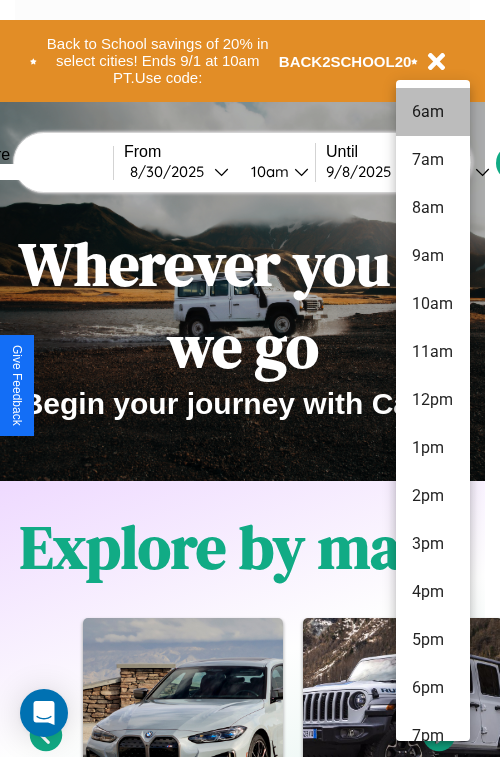 click on "6am" at bounding box center [433, 112] 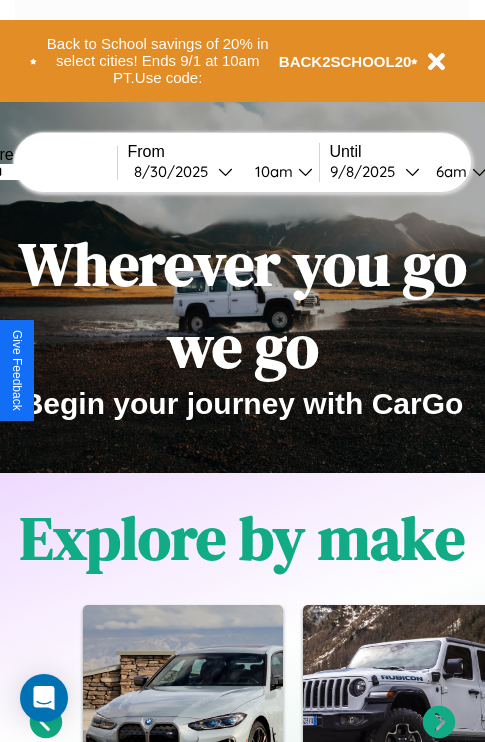 scroll, scrollTop: 0, scrollLeft: 70, axis: horizontal 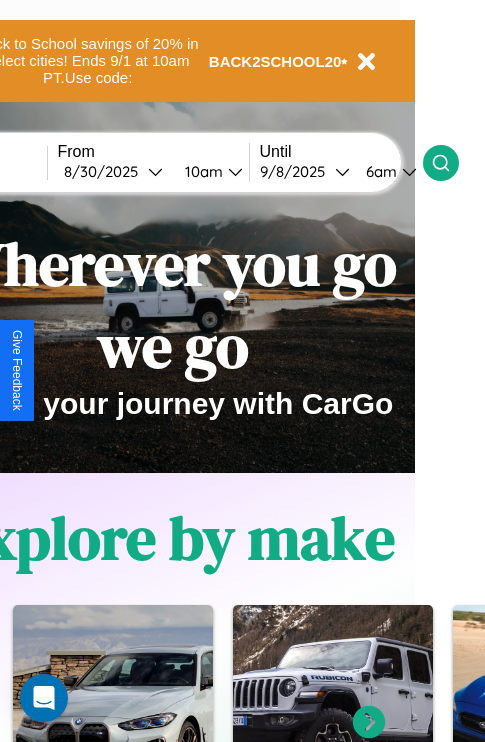 click 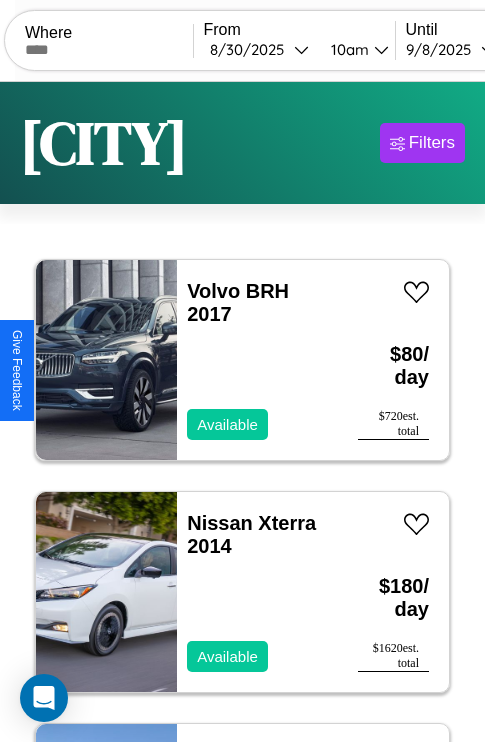 scroll, scrollTop: 95, scrollLeft: 0, axis: vertical 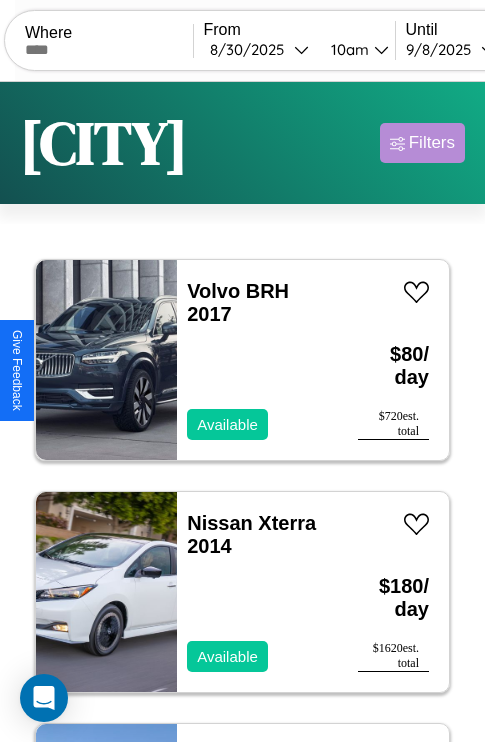 click on "Filters" at bounding box center (432, 143) 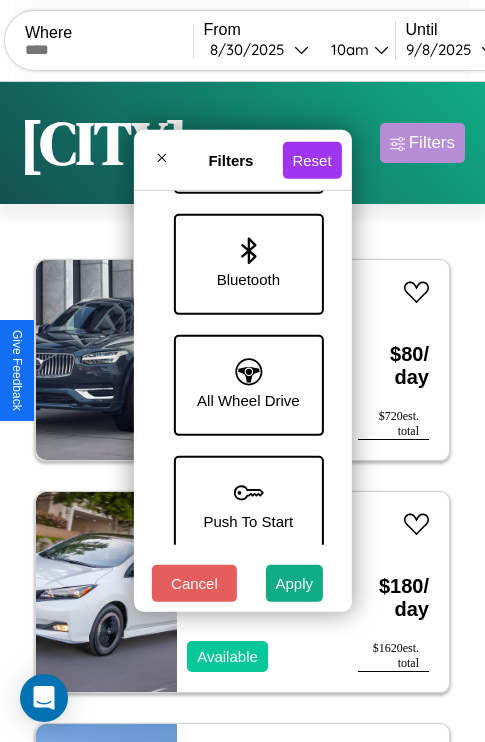 scroll, scrollTop: 1374, scrollLeft: 0, axis: vertical 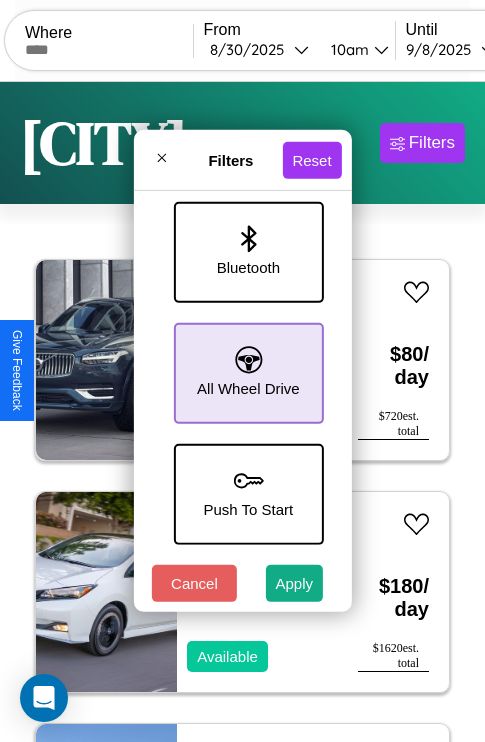 click 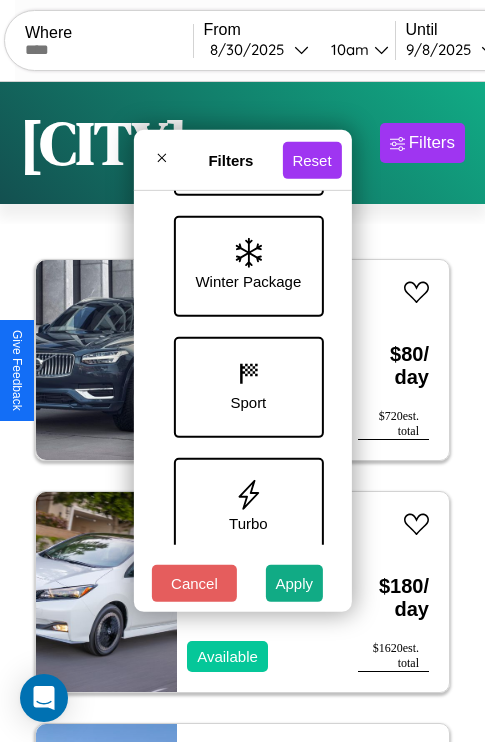 scroll, scrollTop: 651, scrollLeft: 0, axis: vertical 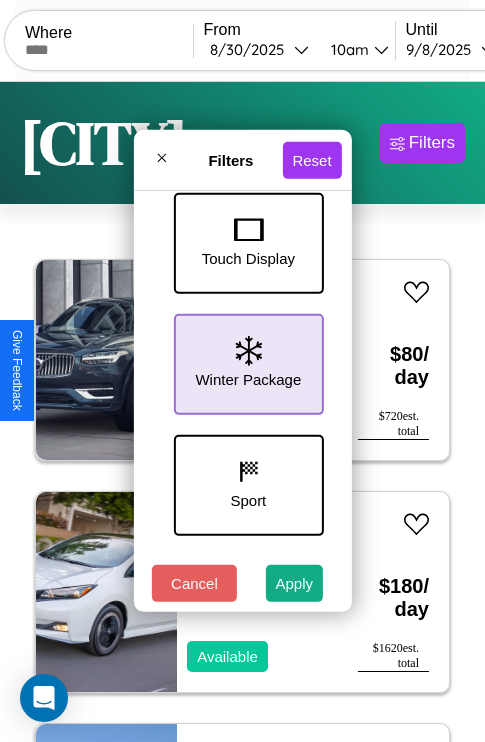 click 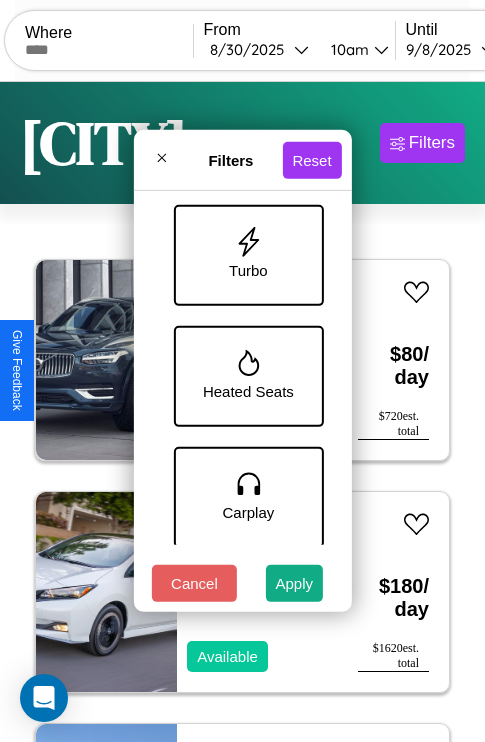 scroll, scrollTop: 1135, scrollLeft: 0, axis: vertical 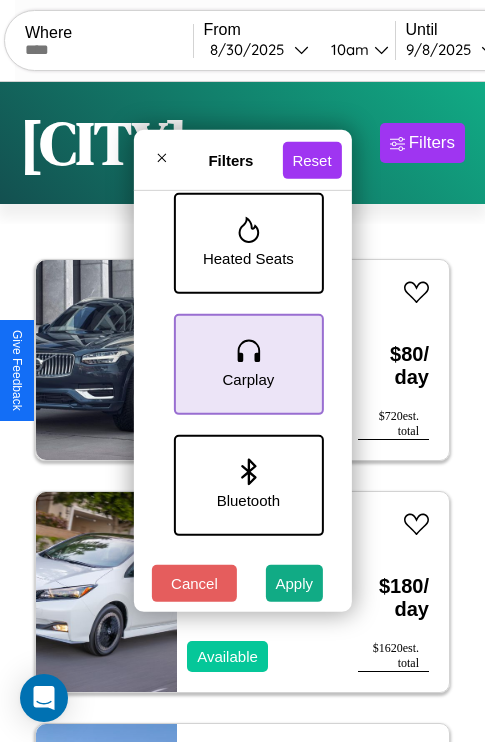 click 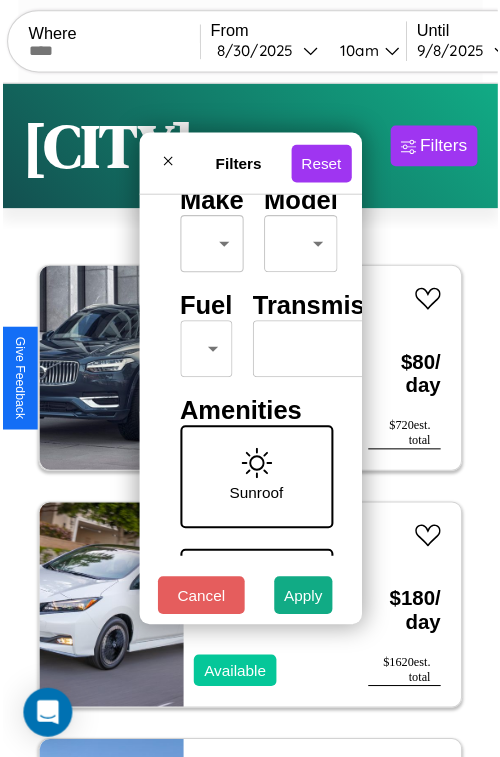 scroll, scrollTop: 59, scrollLeft: 0, axis: vertical 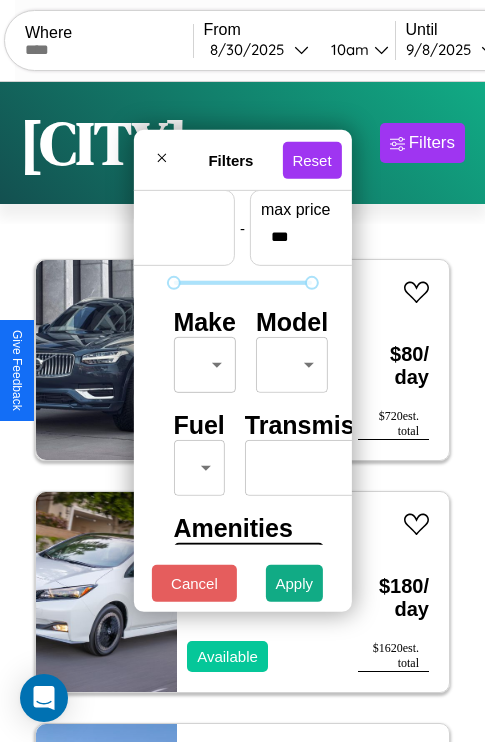 click on "CarGo Where From 8 / 30 / 2025 10am Until 9 / 8 / 2025 6am Become a Host Login Sign Up Jaipur Filters 22  cars in this area These cars can be picked up in this city. Volvo   BRH   2017 Available $ 80  / day $ 720  est. total Nissan   Xterra   2014 Available $ 180  / day $ 1620  est. total Volkswagen   Quantum   2023 Available $ 190  / day $ 1710  est. total Mazda   MX-30   2018 Available $ 90  / day $ 810  est. total Bentley   Flying Spur   2014 Available $ 120  / day $ 1080  est. total Chrysler   Crossfire   2016 Unavailable $ 120  / day $ 1080  est. total Acura   TSX   2014 Unavailable $ 110  / day $ 990  est. total Fiat   Freemont   2016 Unavailable $ 200  / day $ 1800  est. total Volkswagen   Golf R   2014 Available $ 80  / day $ 720  est. total Chevrolet   Kalos   2014 Available $ 140  / day $ 1260  est. total Audi   e-tron Sportback   2024 Available $ 30  / day $ 270  est. total Bentley   Azure   2021 Unavailable $ 130  / day $ 1170  est. total Fiat   Brava   2019 Unavailable $ 140  / day $ 1260 Toyota" at bounding box center (242, 412) 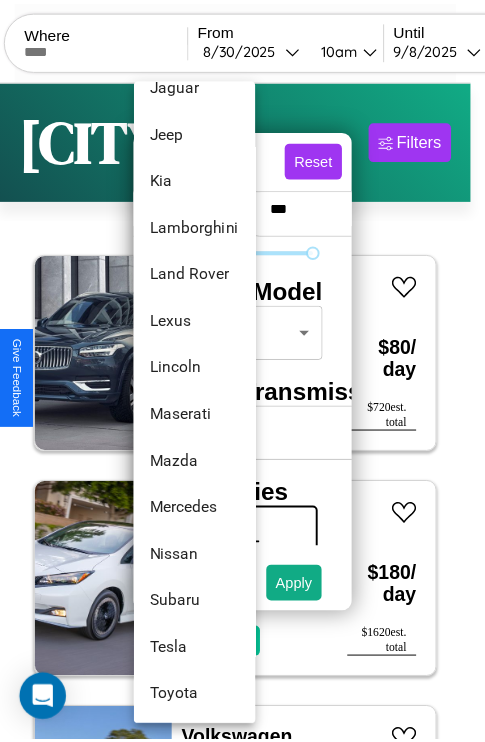 scroll, scrollTop: 1083, scrollLeft: 0, axis: vertical 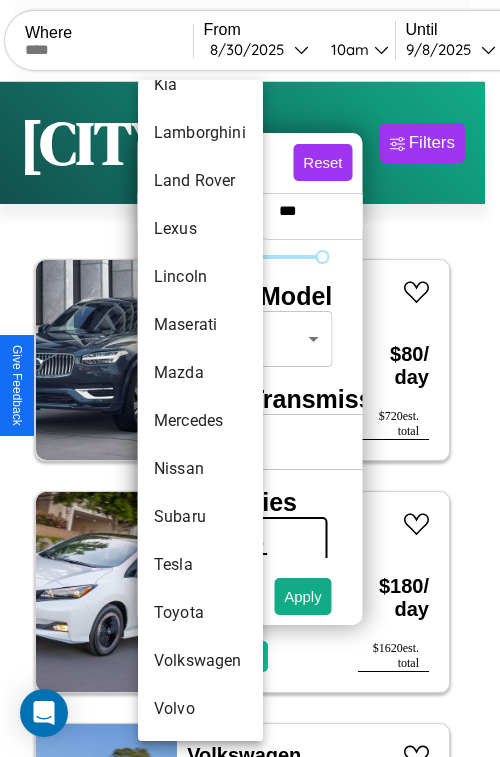 click on "Volvo" at bounding box center (200, 709) 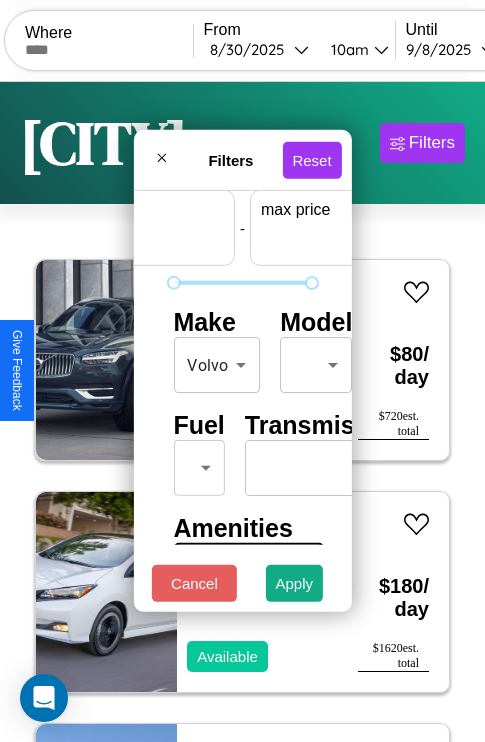 scroll, scrollTop: 59, scrollLeft: 124, axis: both 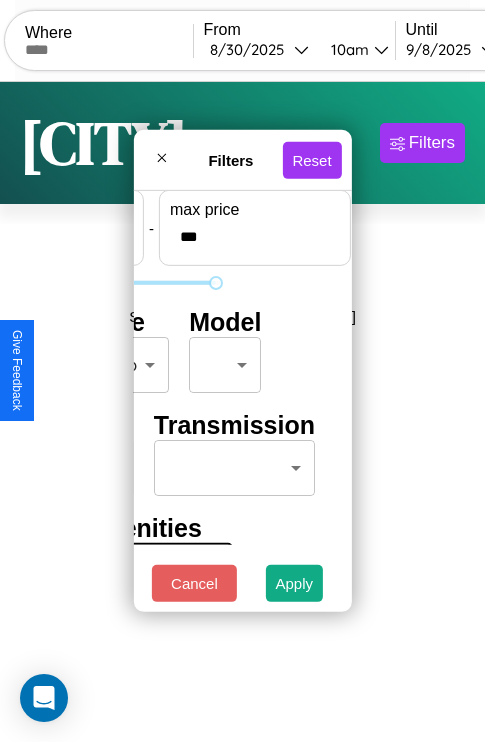 type on "***" 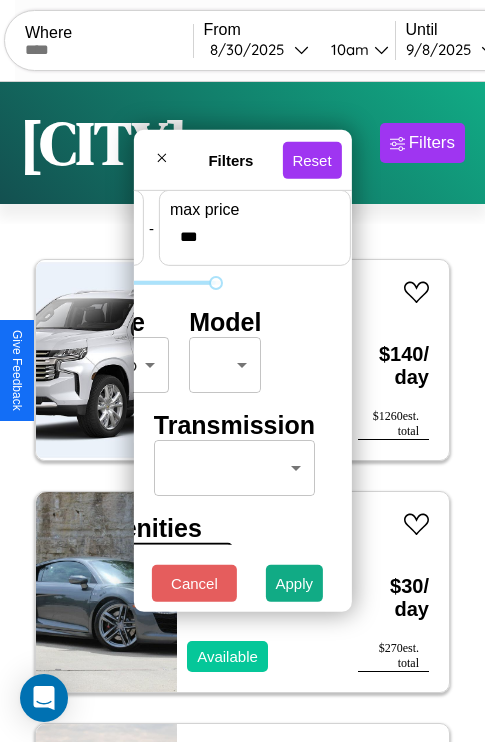 scroll, scrollTop: 59, scrollLeft: 0, axis: vertical 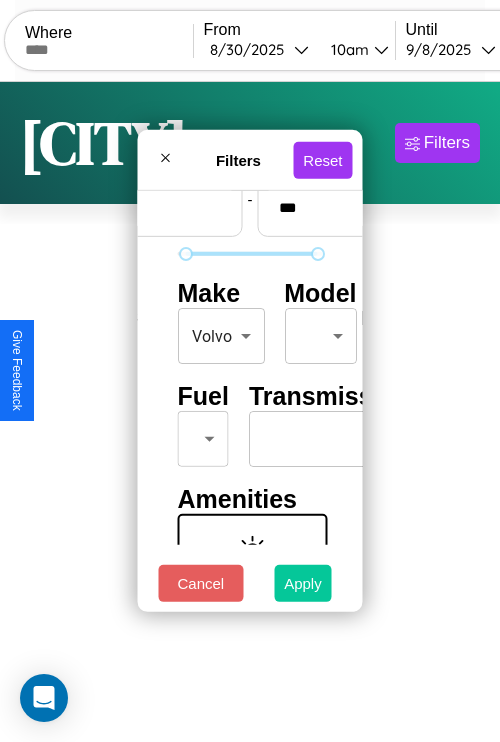 type on "**" 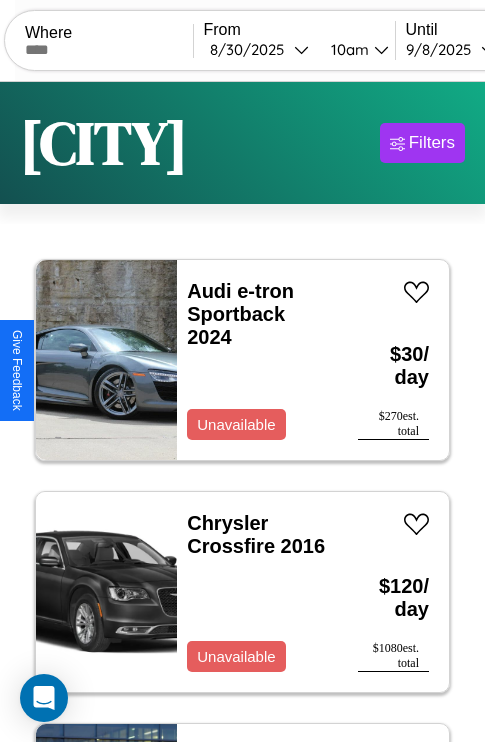 scroll, scrollTop: 95, scrollLeft: 0, axis: vertical 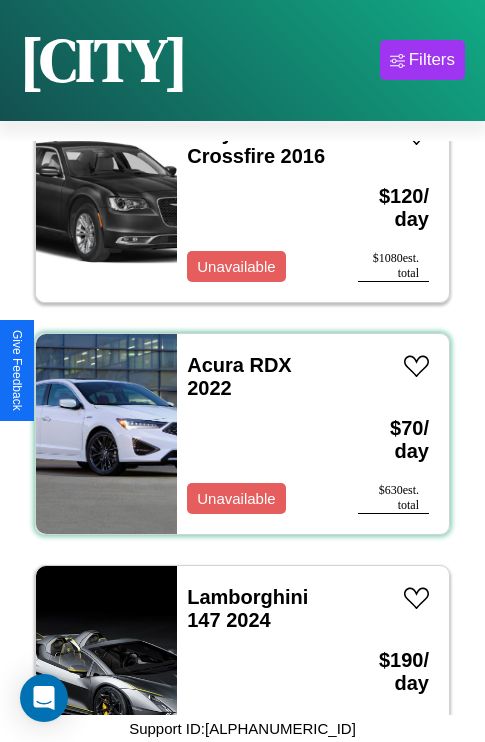 click on "Acura   RDX   2022 Unavailable" at bounding box center (257, 434) 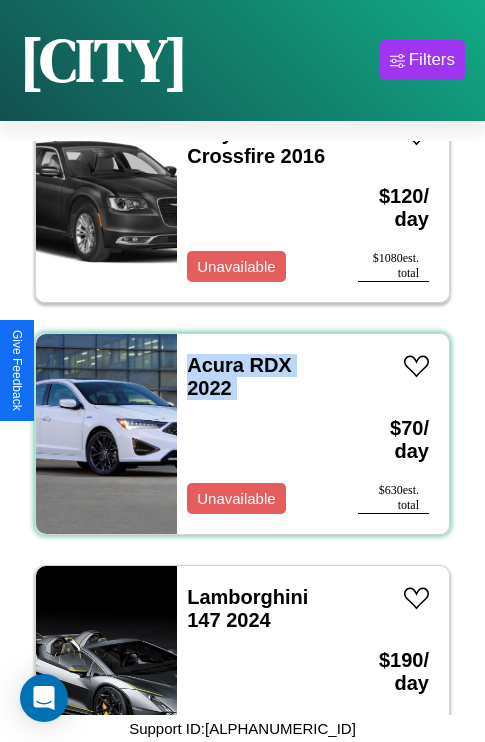 click on "Acura   RDX   2022 Unavailable" at bounding box center (257, 434) 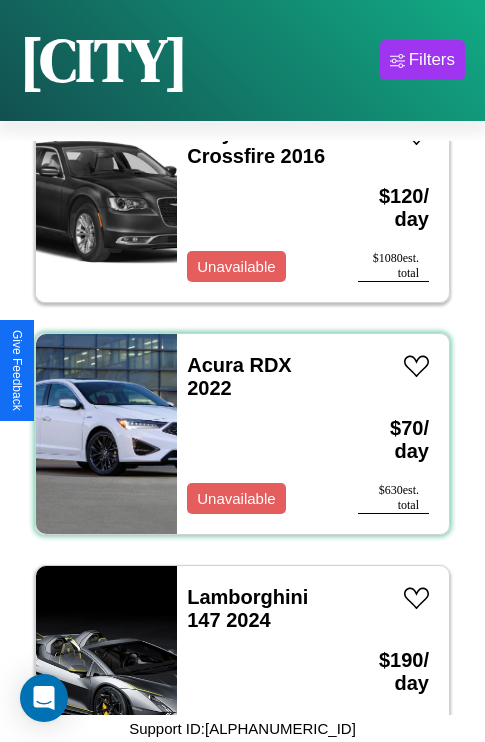 click on "Acura   RDX   2022 Unavailable" at bounding box center [257, 434] 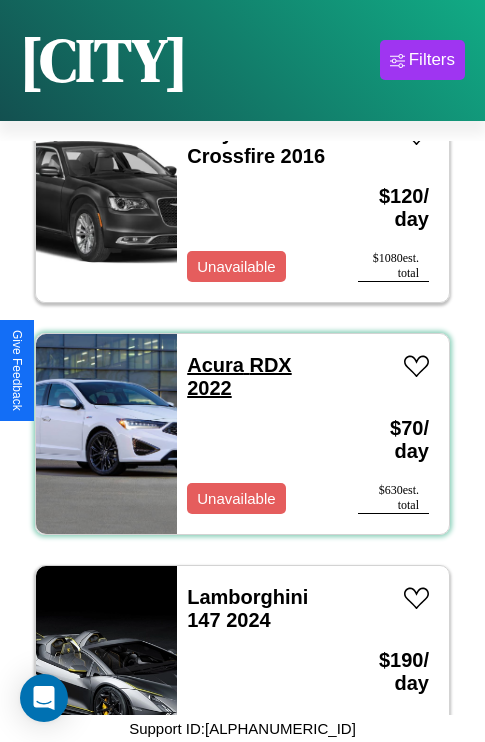 click on "Acura   RDX   2022" at bounding box center [239, 376] 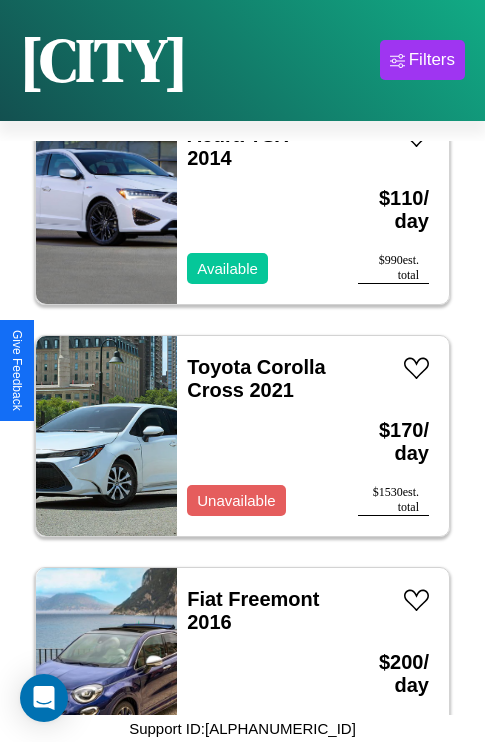 scroll, scrollTop: 2395, scrollLeft: 0, axis: vertical 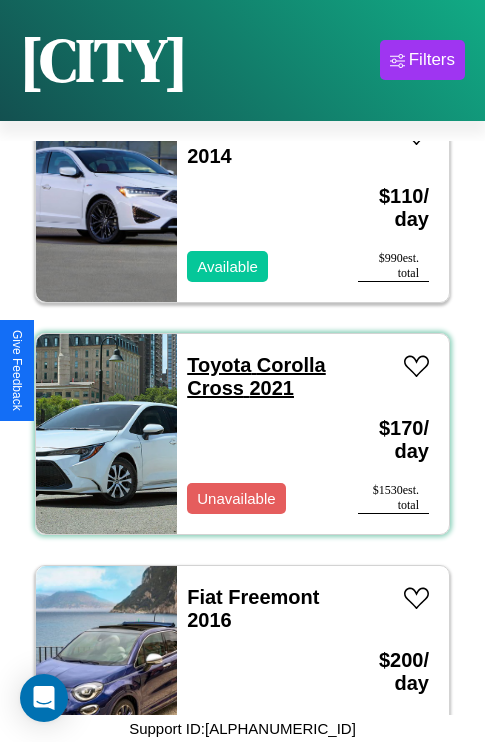click on "Toyota   Corolla Cross   2021" at bounding box center (256, 376) 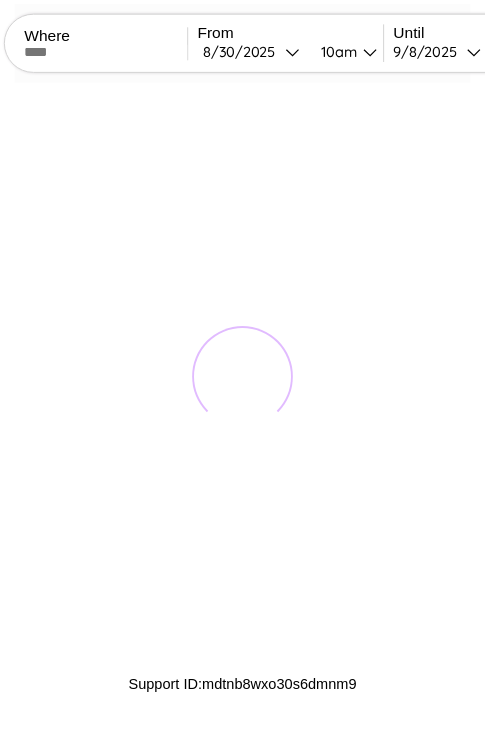 scroll, scrollTop: 0, scrollLeft: 0, axis: both 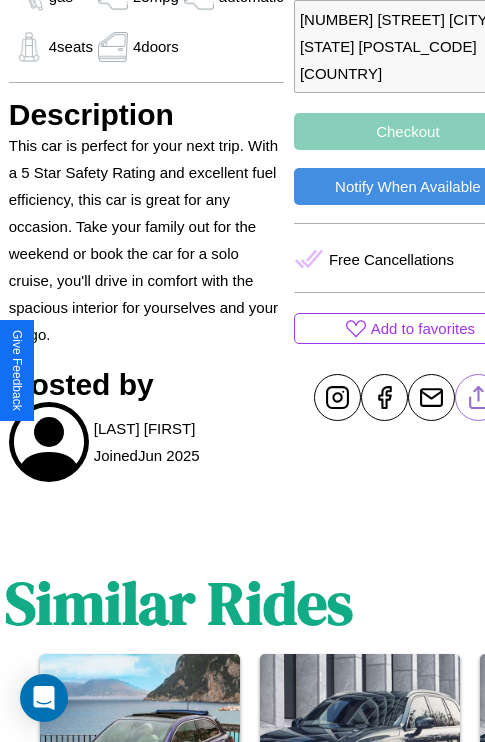 click 